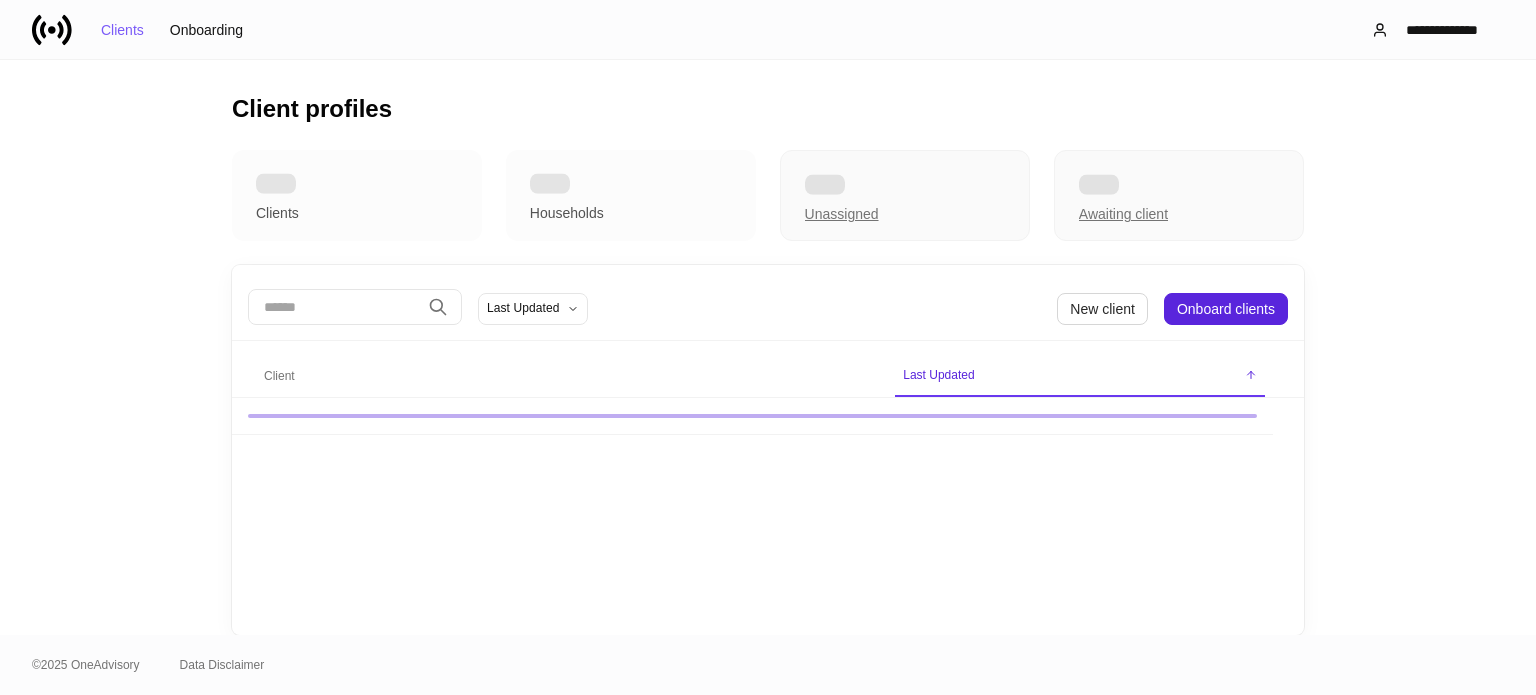 scroll, scrollTop: 0, scrollLeft: 0, axis: both 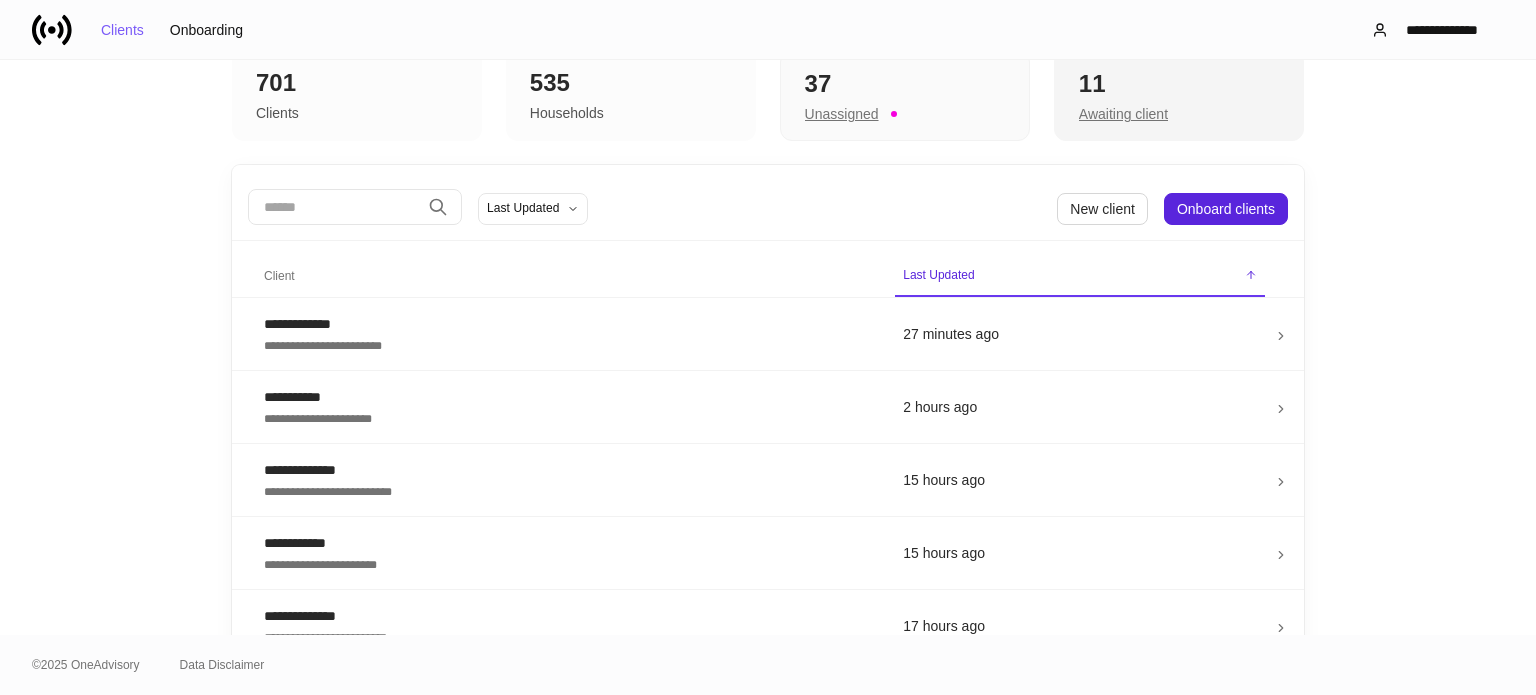 click on "11" at bounding box center (905, 84) 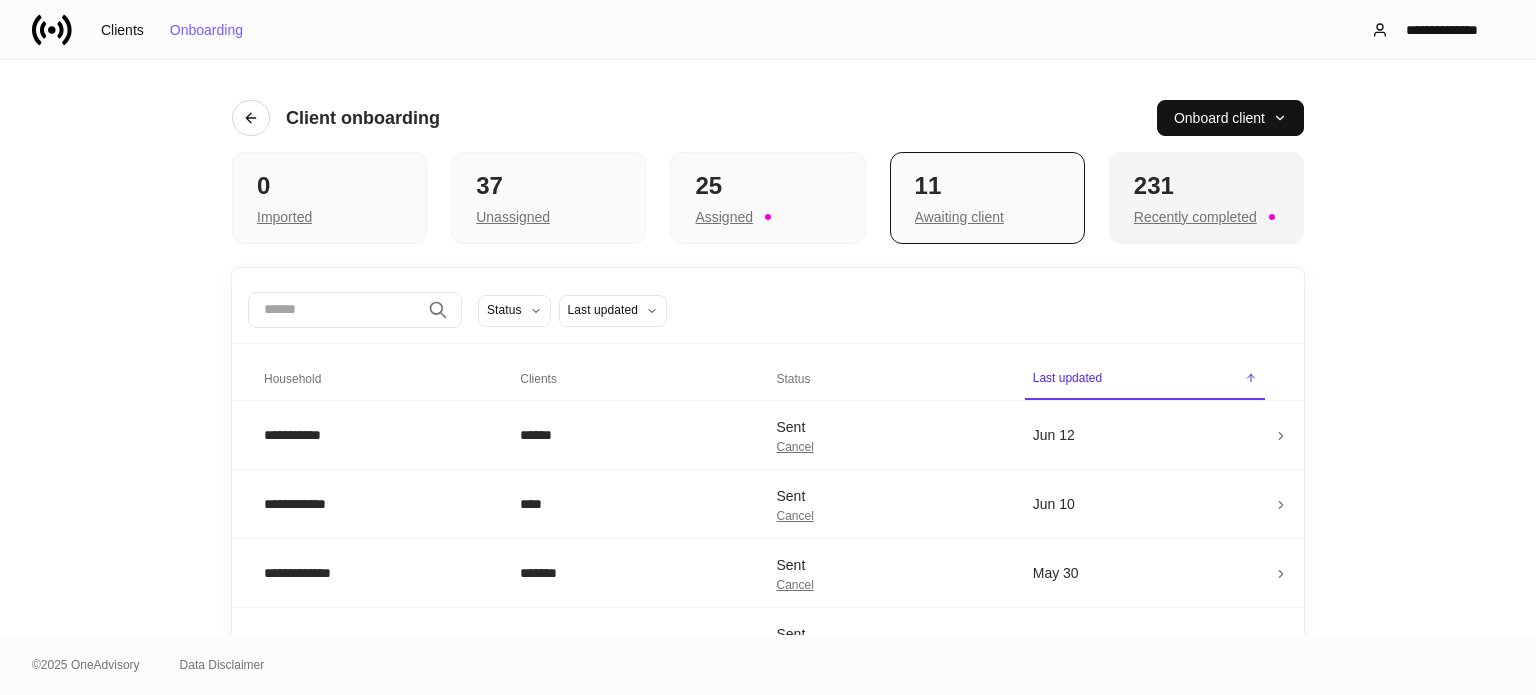click on "231" at bounding box center (329, 186) 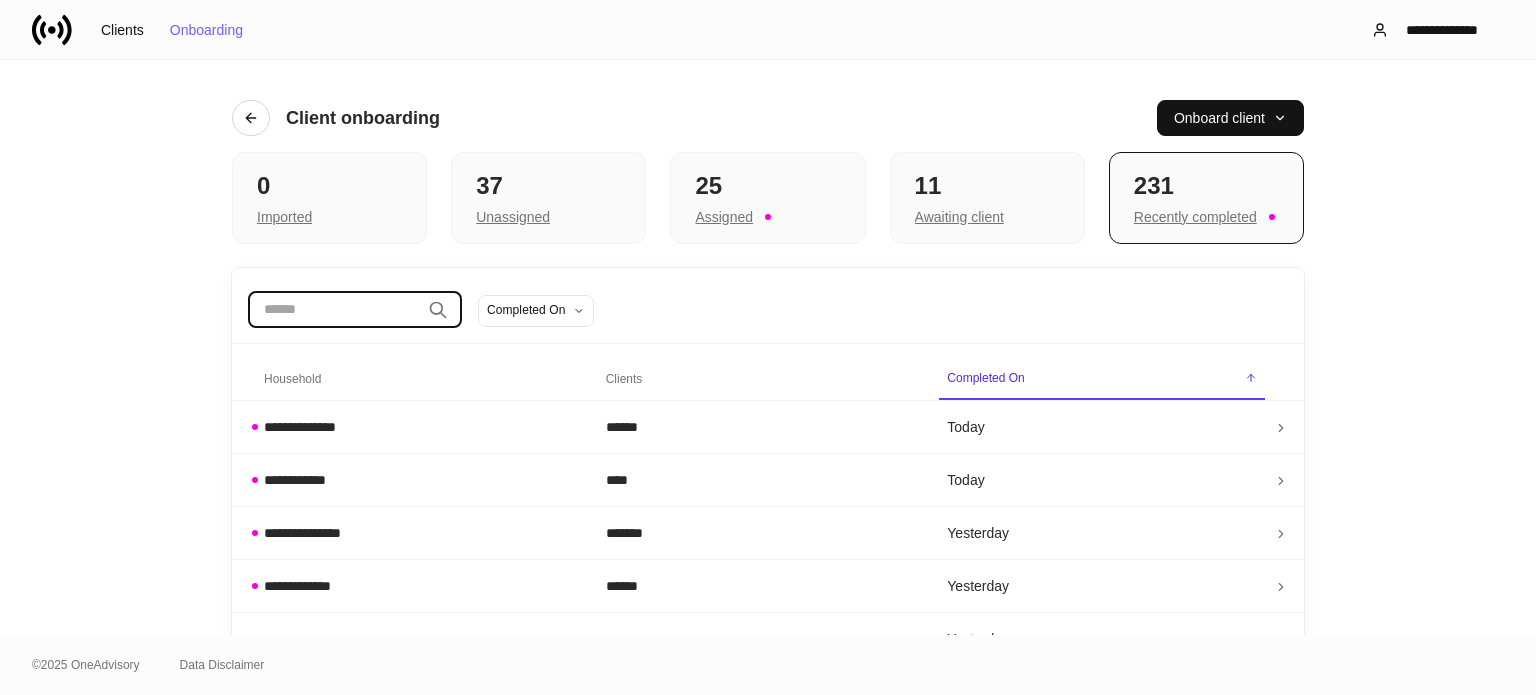 click at bounding box center [334, 310] 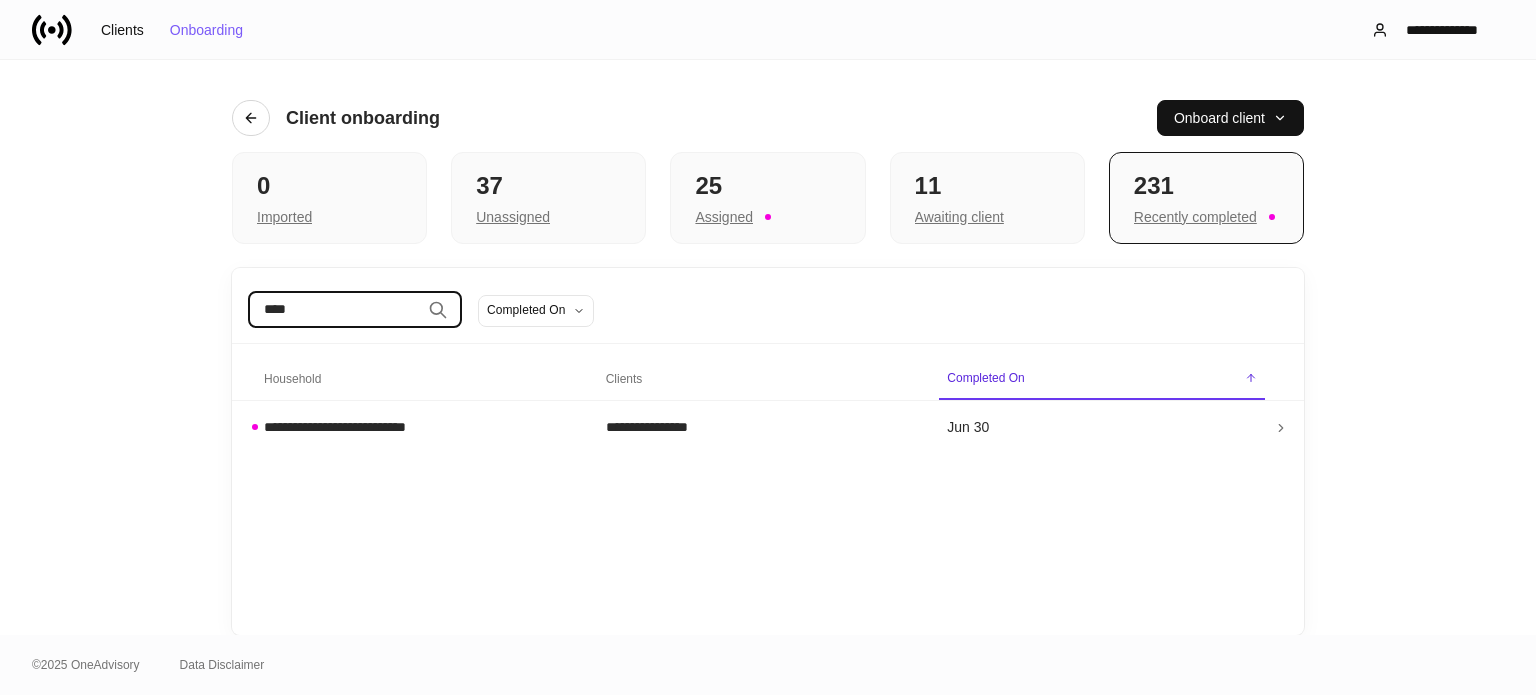 type on "****" 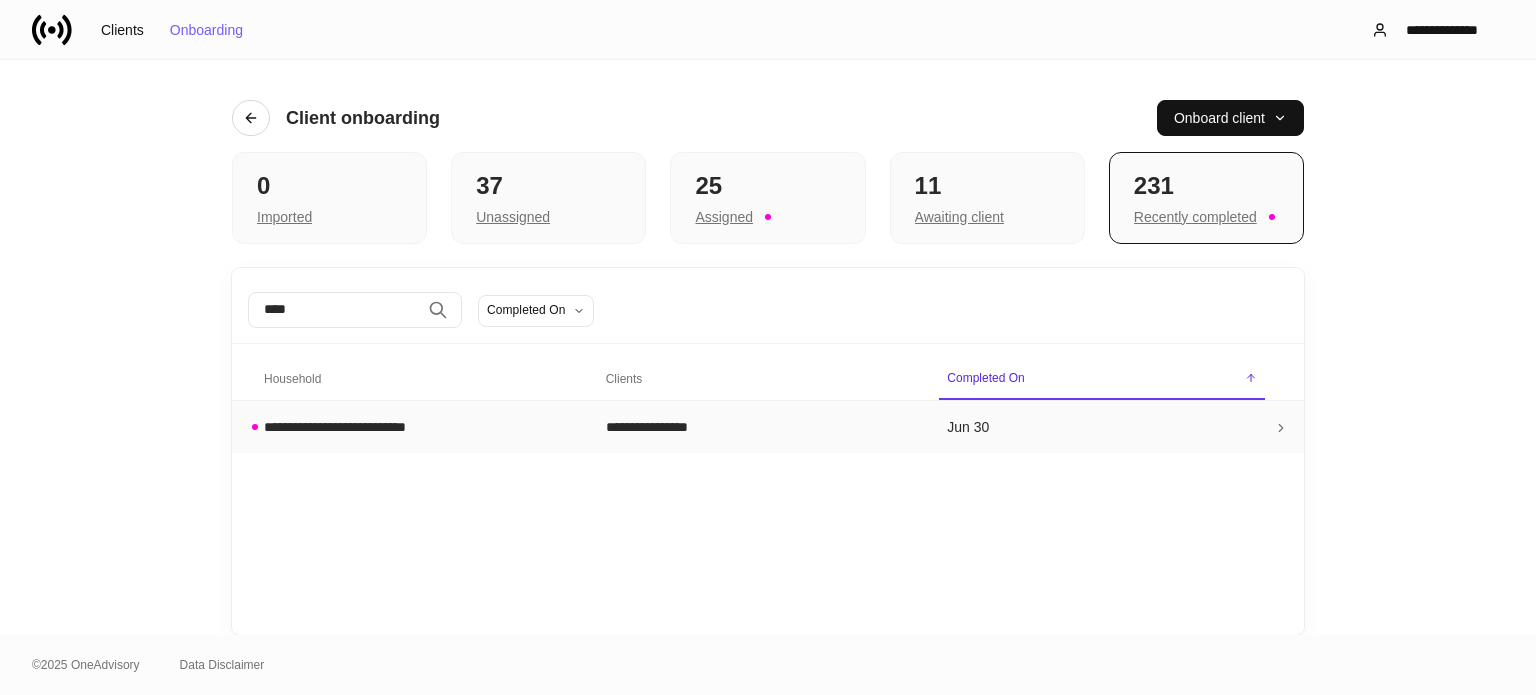 click on "**********" at bounding box center [353, 427] 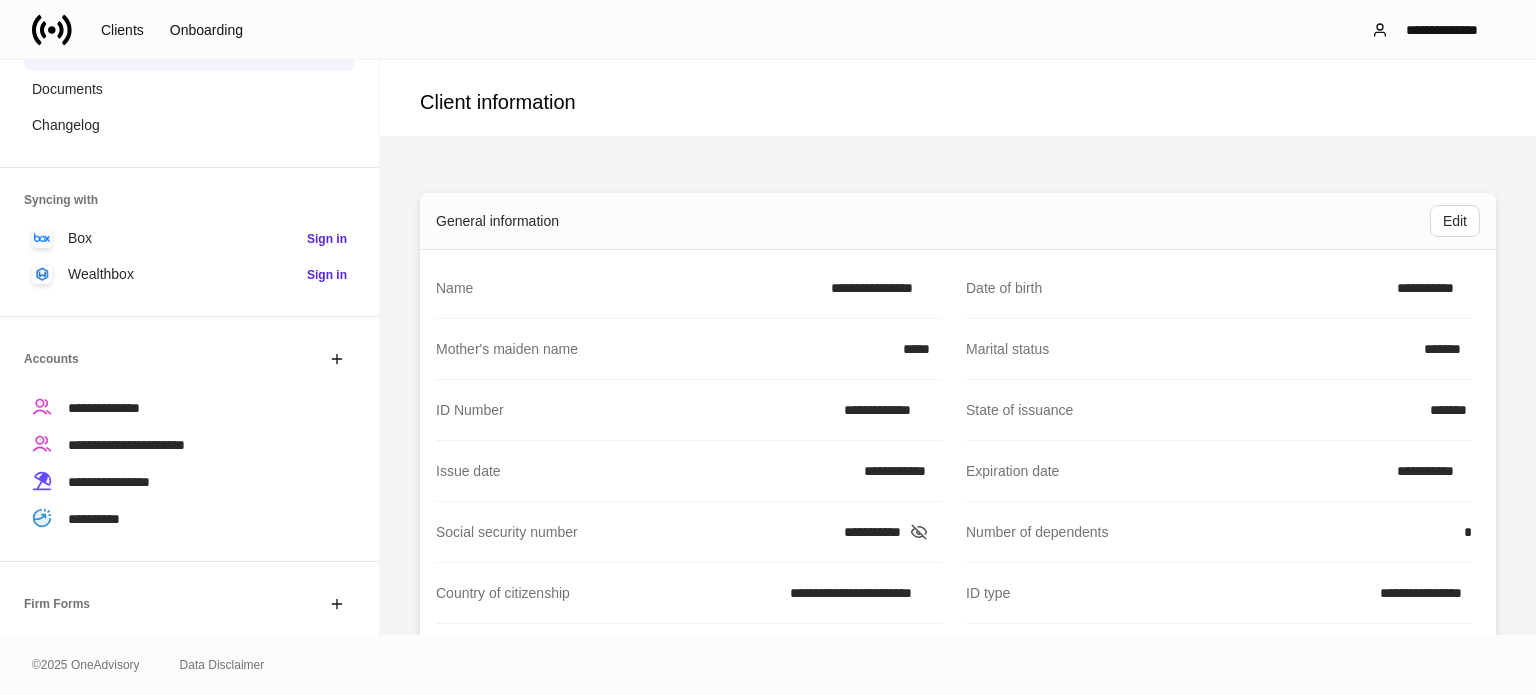 scroll, scrollTop: 200, scrollLeft: 0, axis: vertical 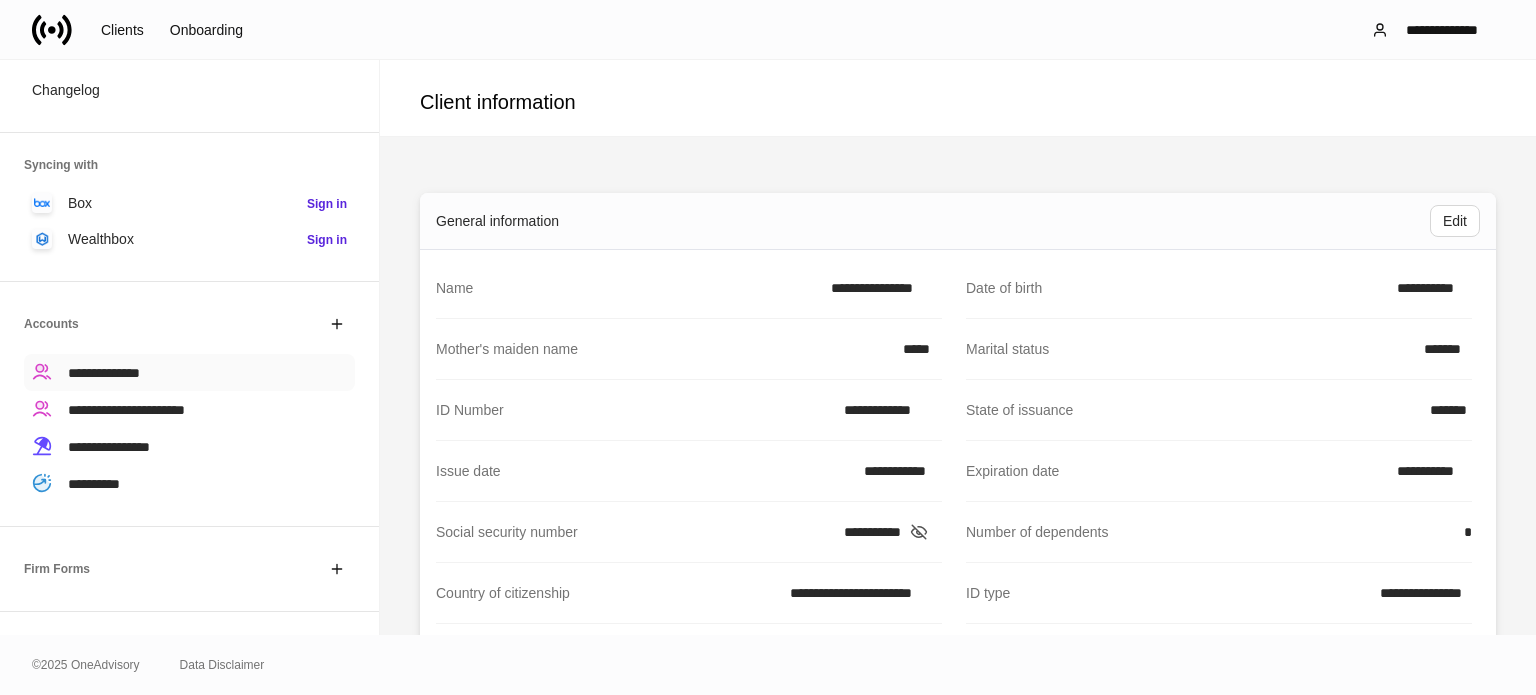 click on "**********" at bounding box center [189, 372] 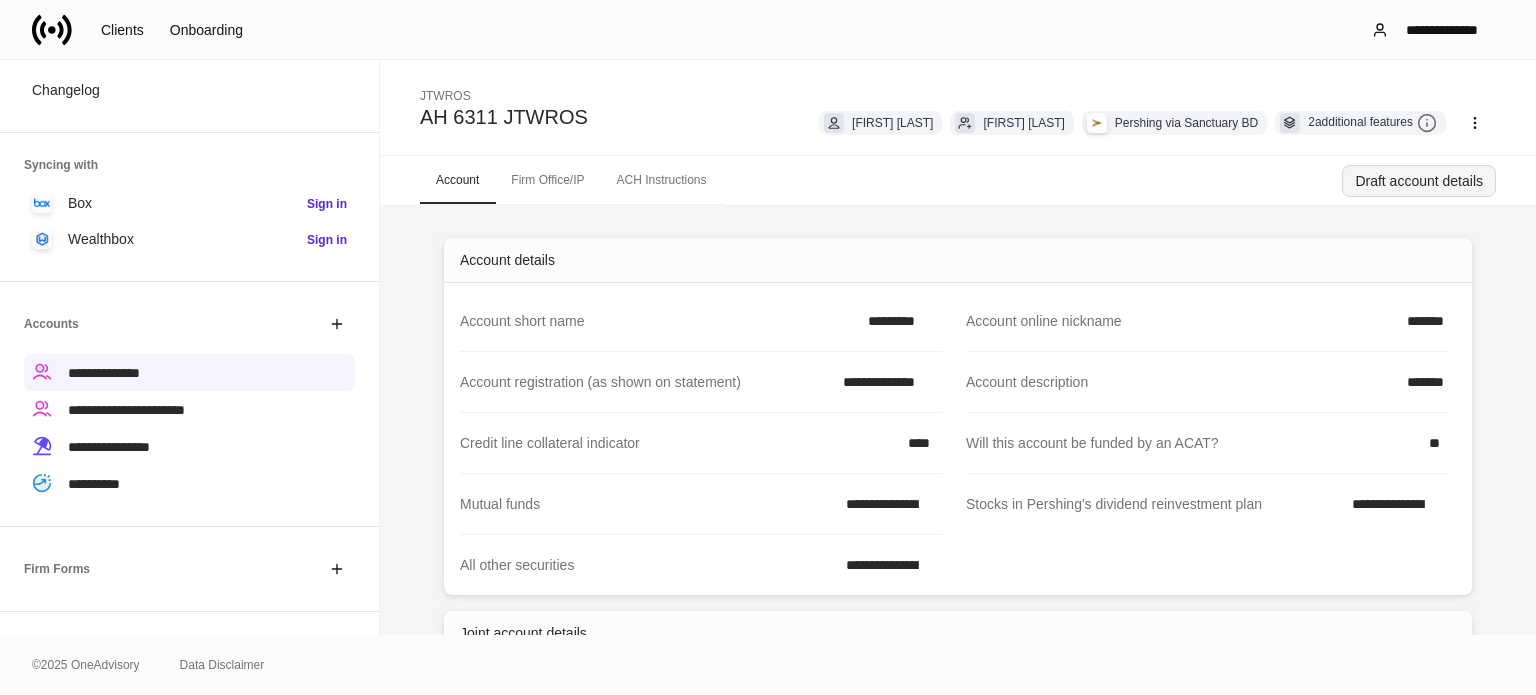 click on "Draft account details" at bounding box center (1419, 181) 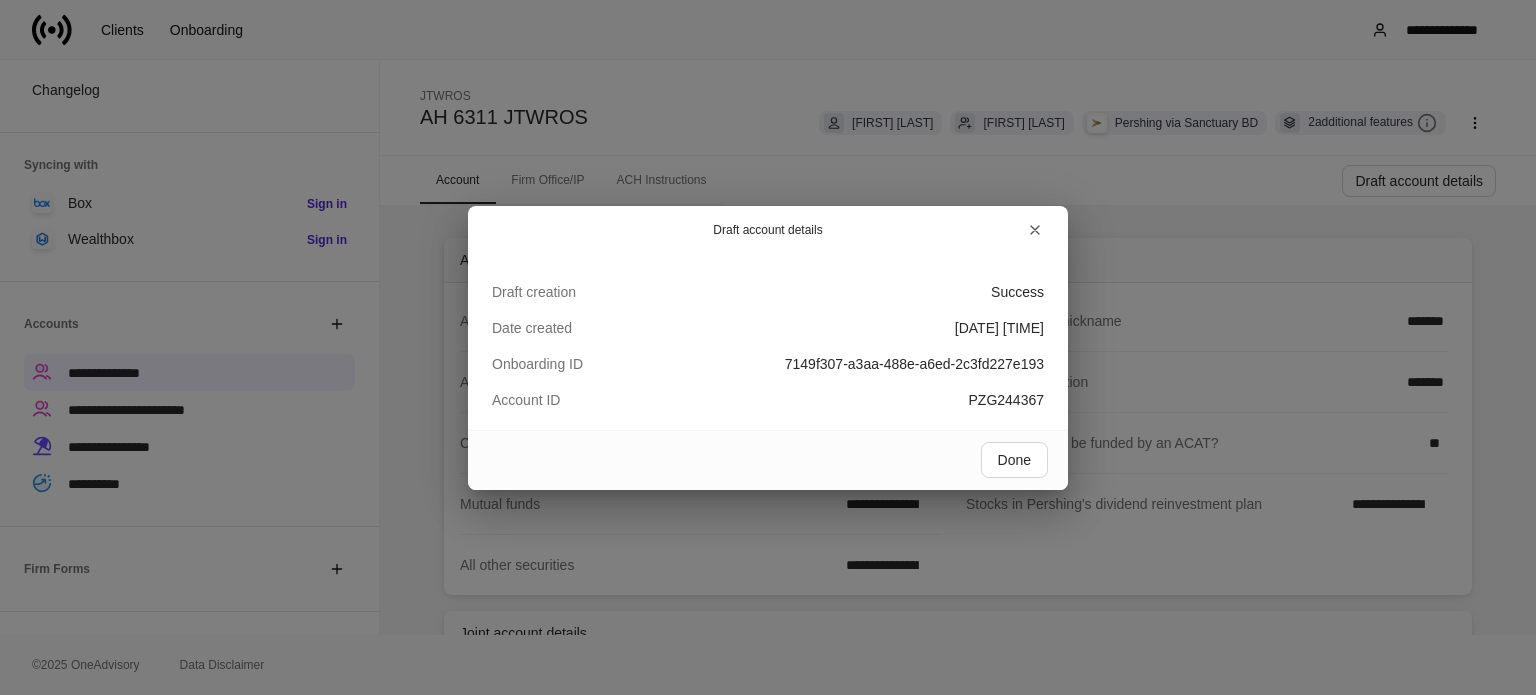 click on "PZG244367" at bounding box center (1017, 292) 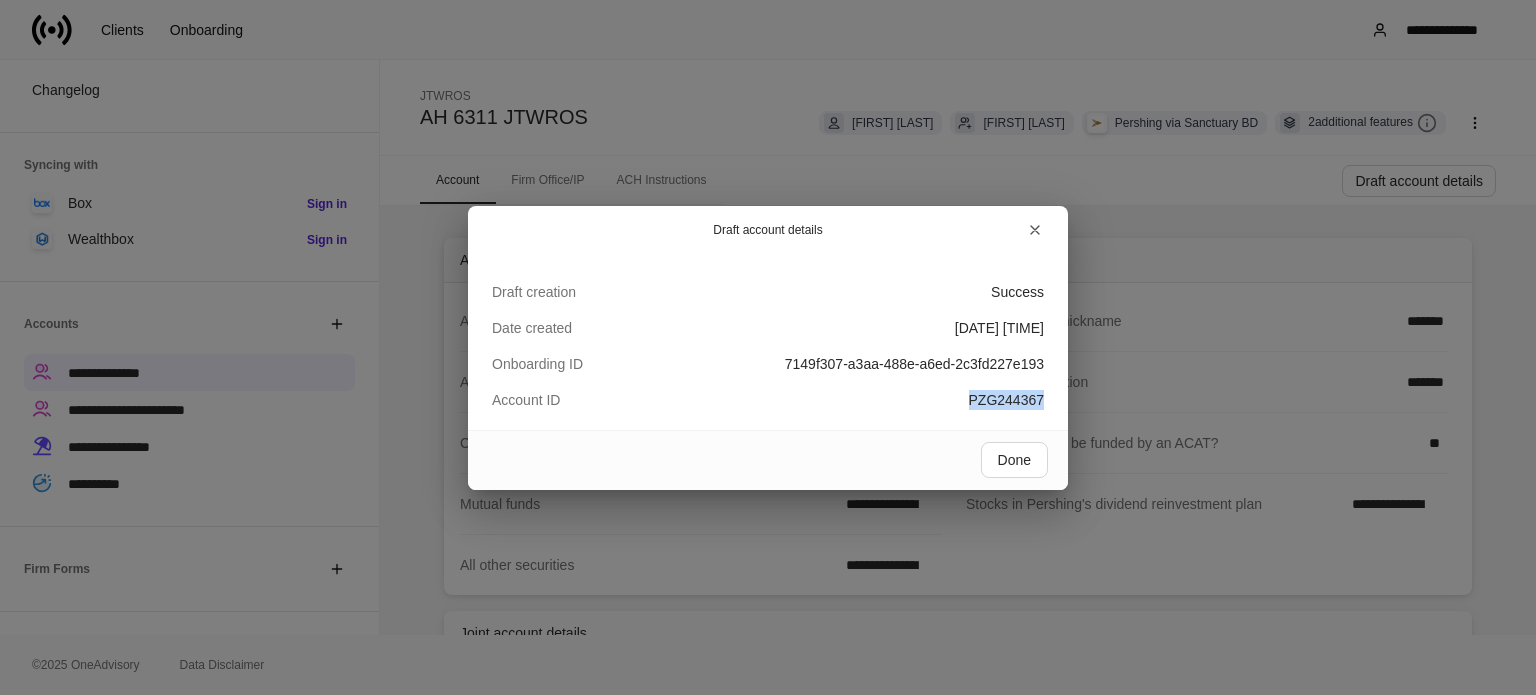 click on "PZG244367" at bounding box center [1017, 292] 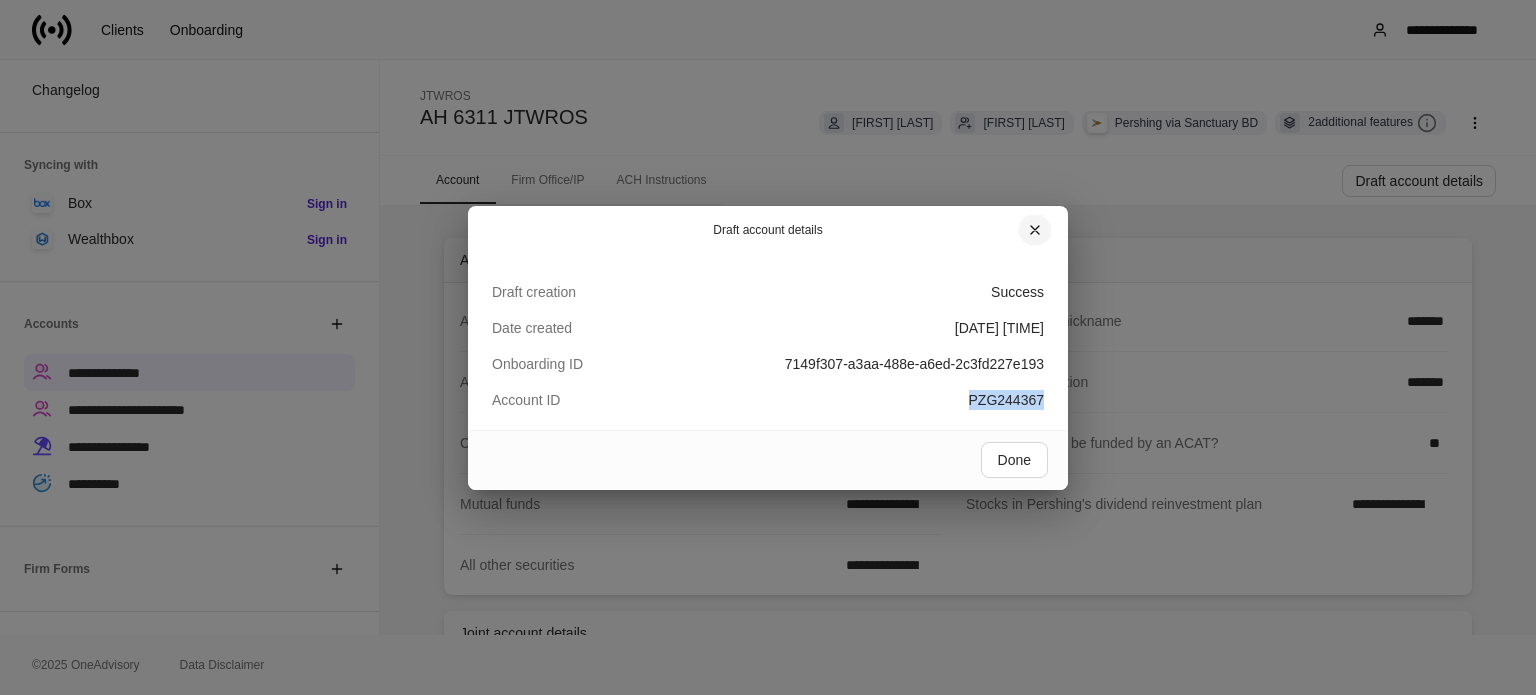 click at bounding box center (1035, 230) 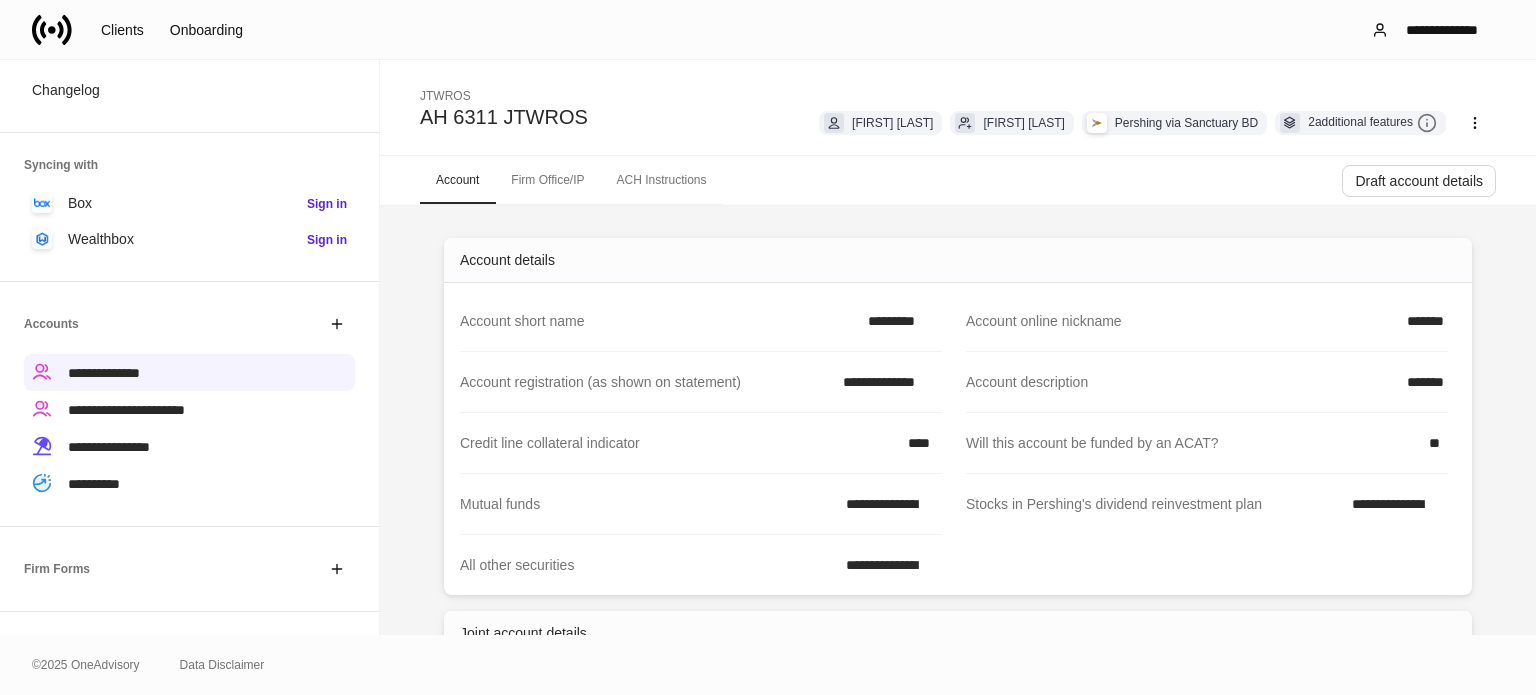 click on "**********" at bounding box center (768, 29) 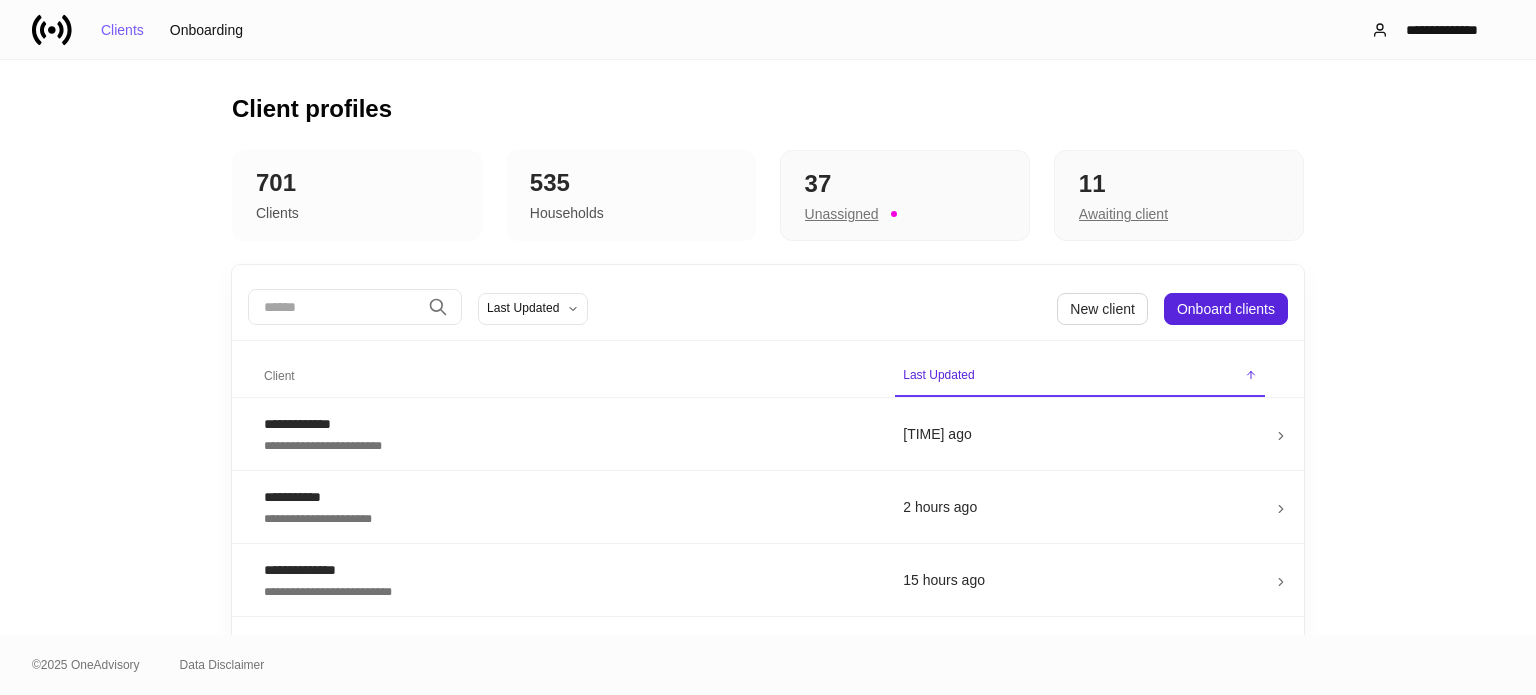 click at bounding box center (334, 307) 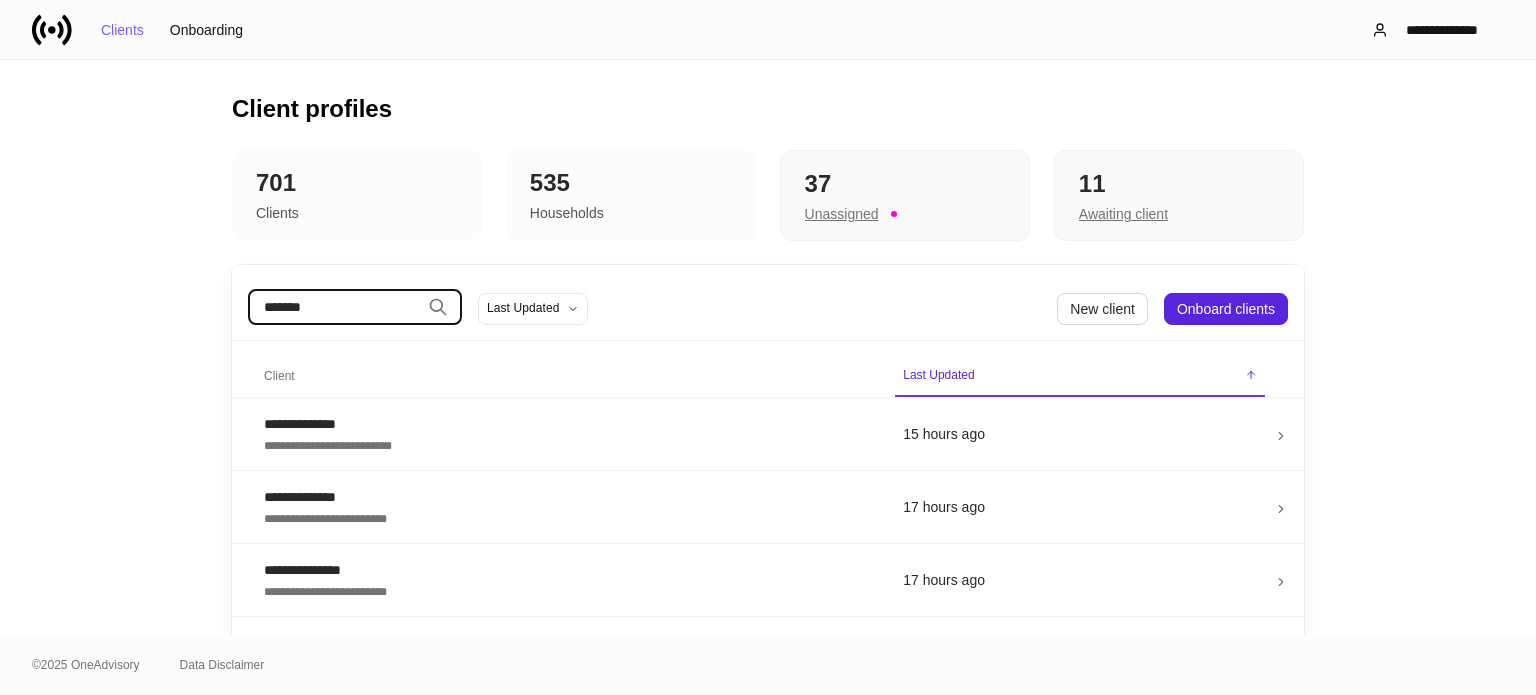 type on "*******" 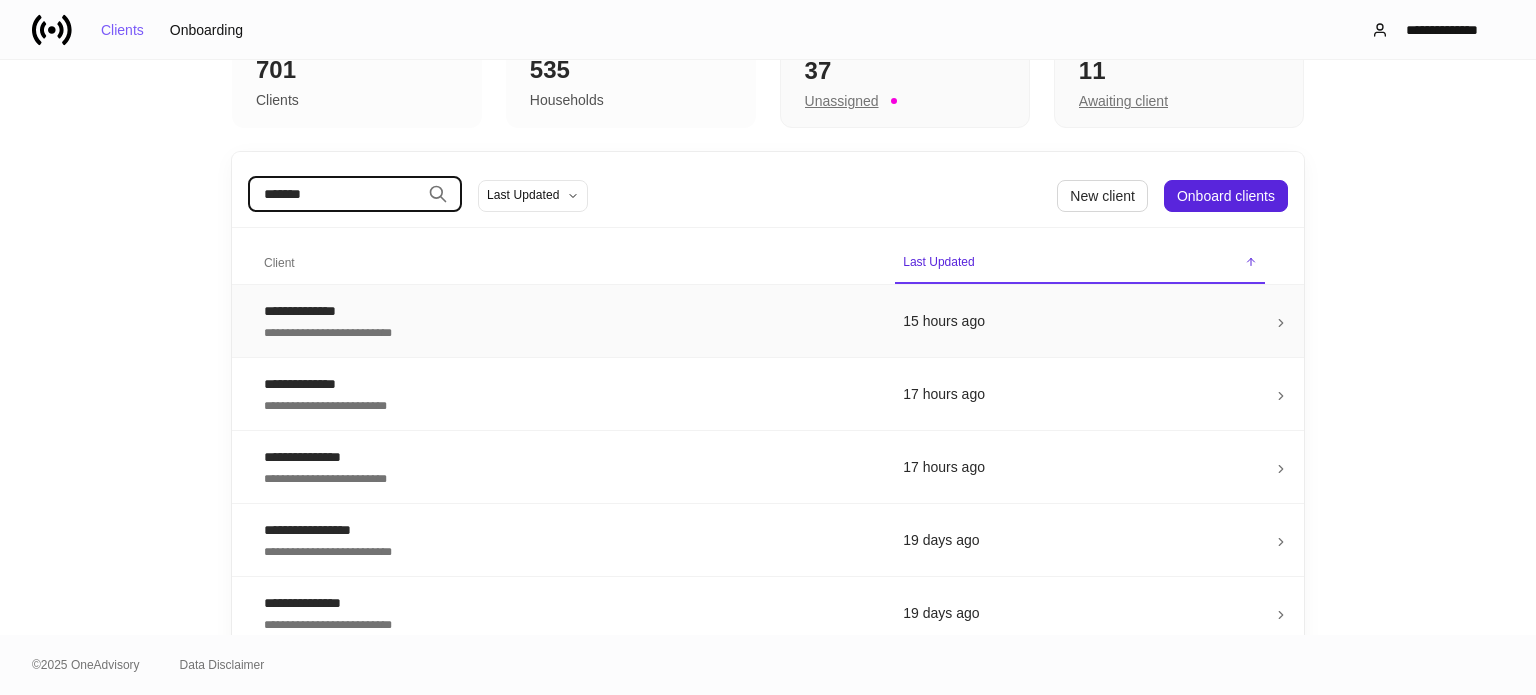 scroll, scrollTop: 200, scrollLeft: 0, axis: vertical 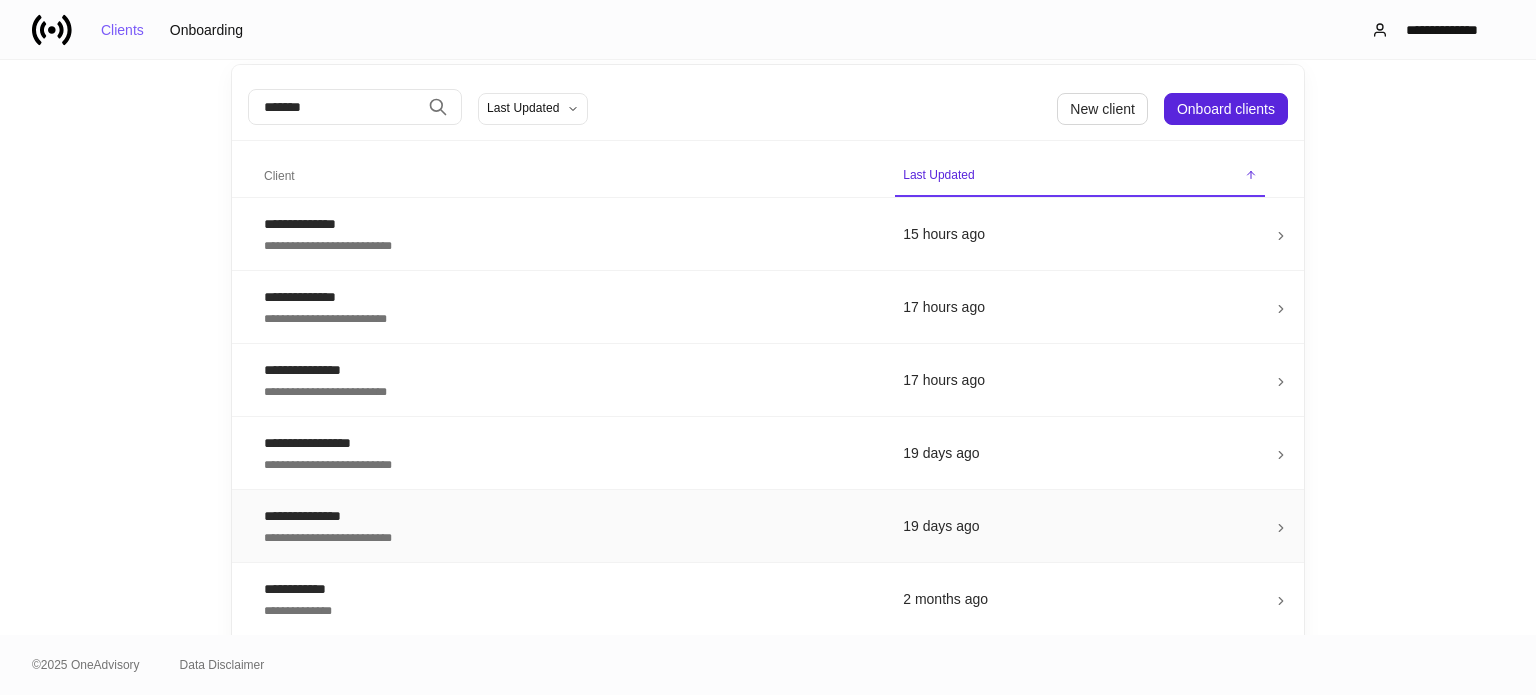 click on "**********" at bounding box center (567, 244) 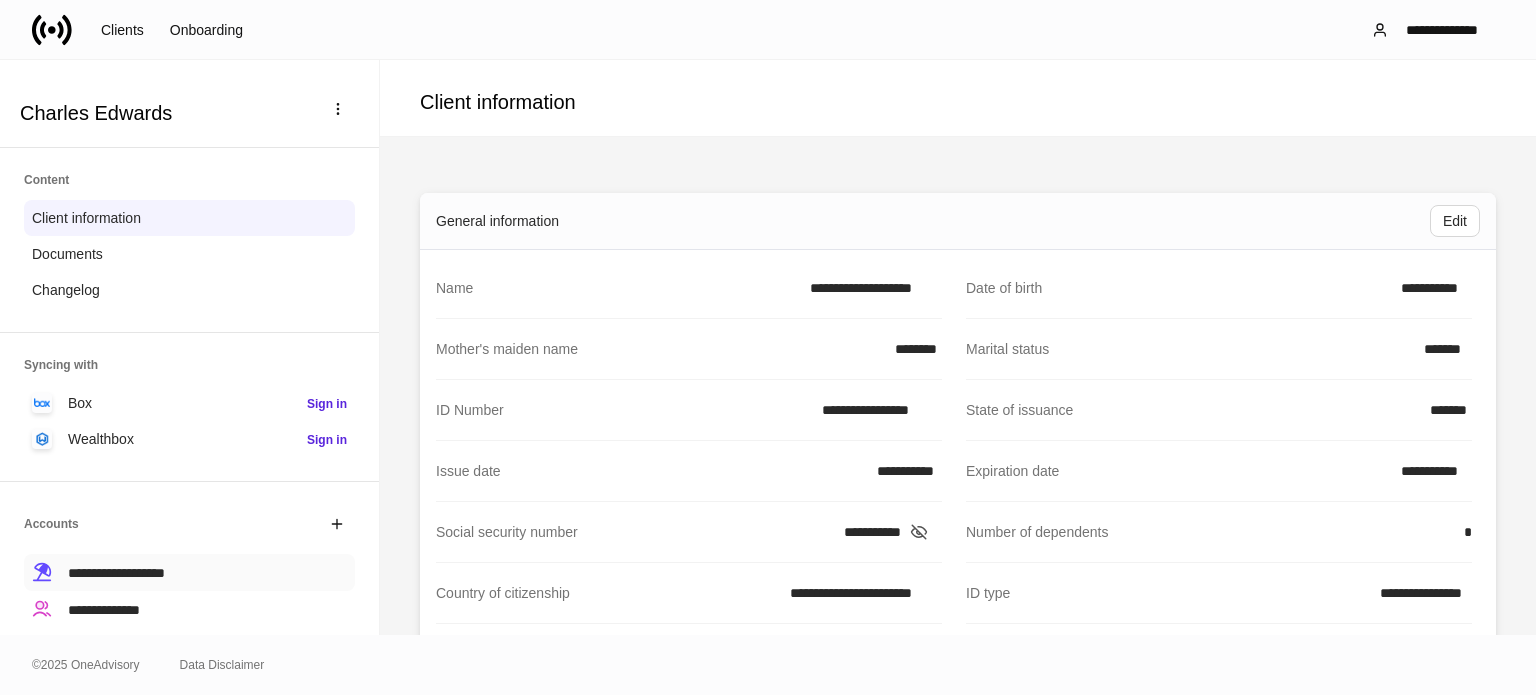 click on "**********" at bounding box center [189, 572] 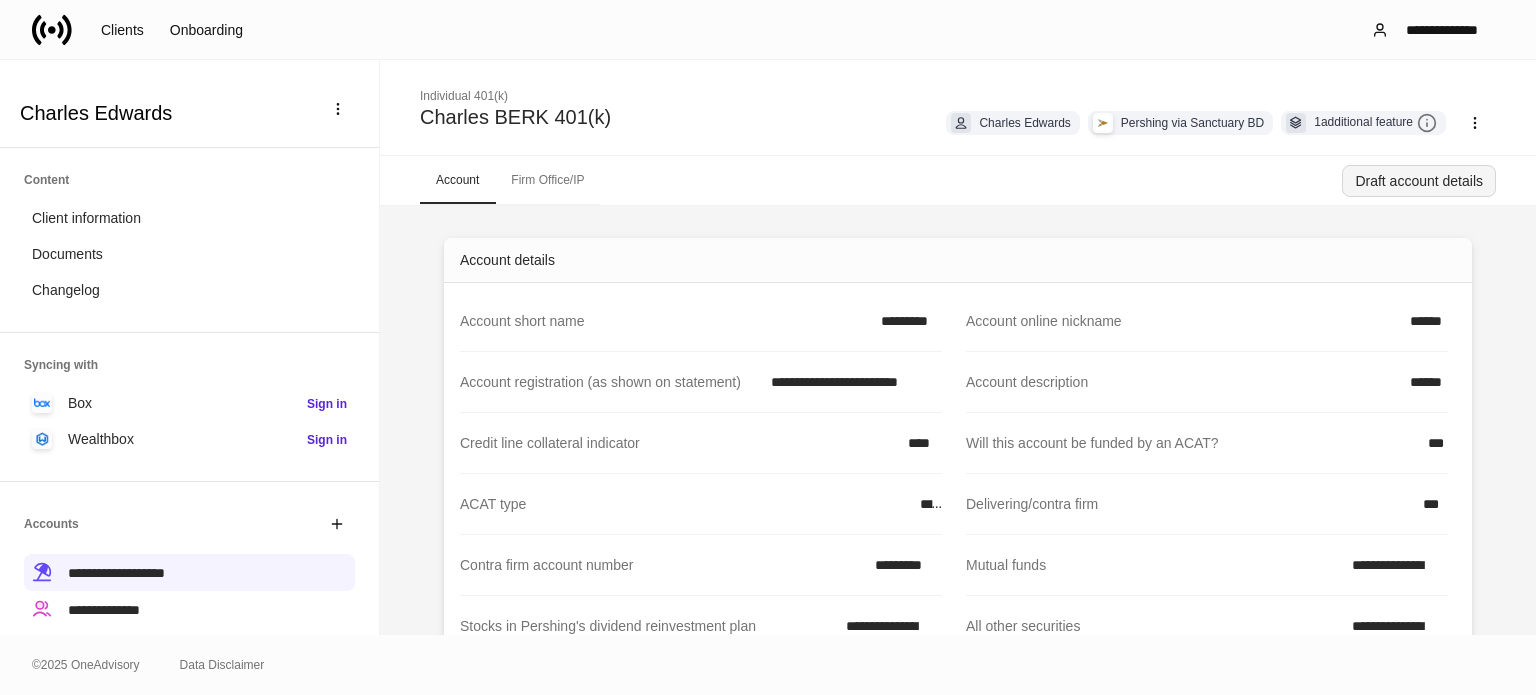 click on "Draft account details" at bounding box center [1419, 181] 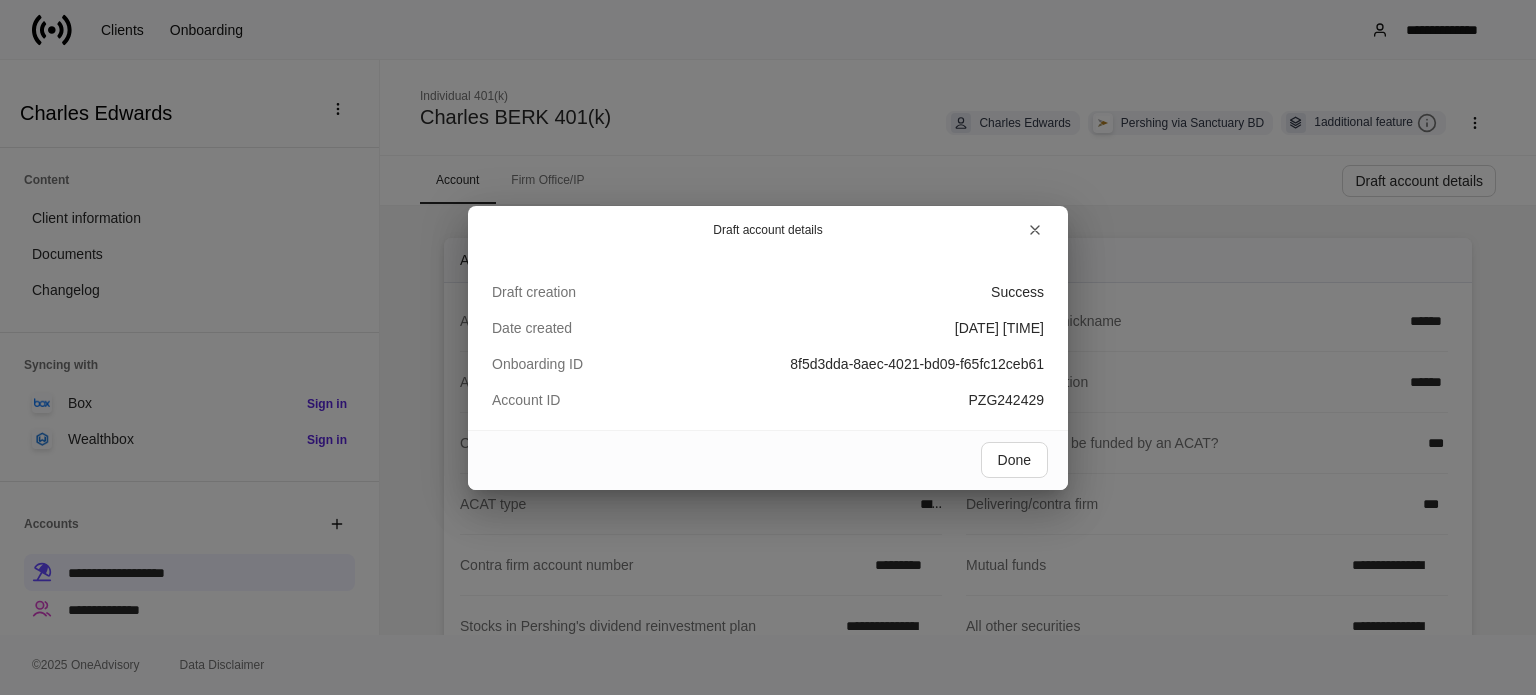 click on "PZG242429" at bounding box center (1017, 292) 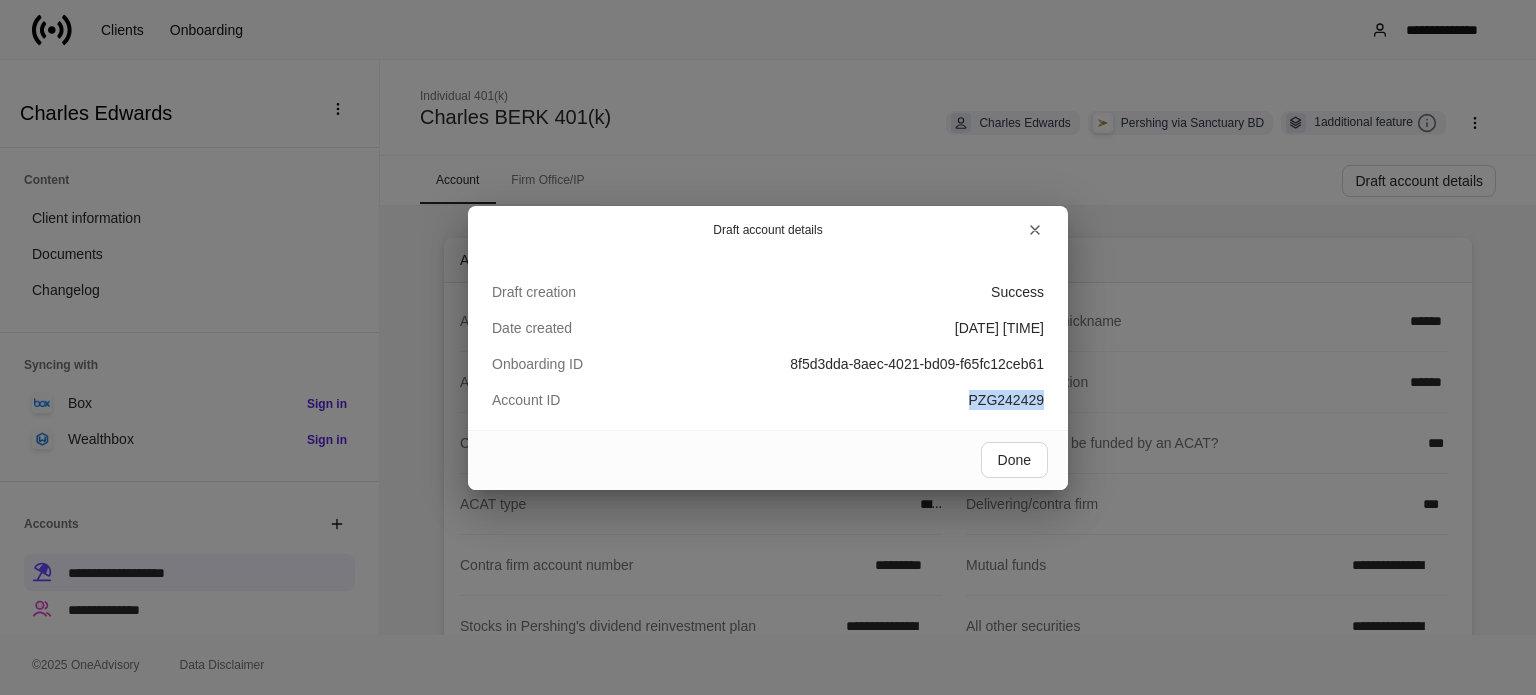 click on "PZG242429" at bounding box center [1017, 292] 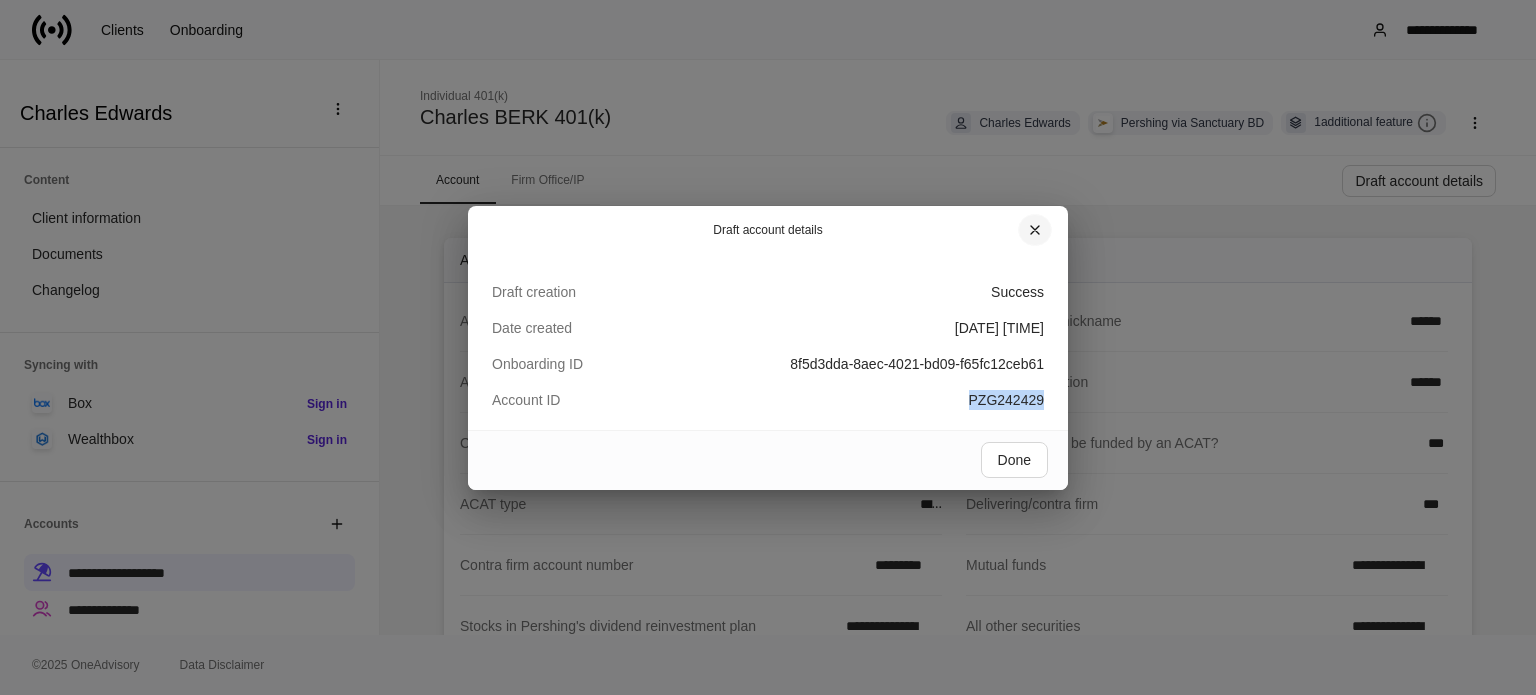 drag, startPoint x: 1042, startPoint y: 227, endPoint x: 917, endPoint y: 100, distance: 178.19652 